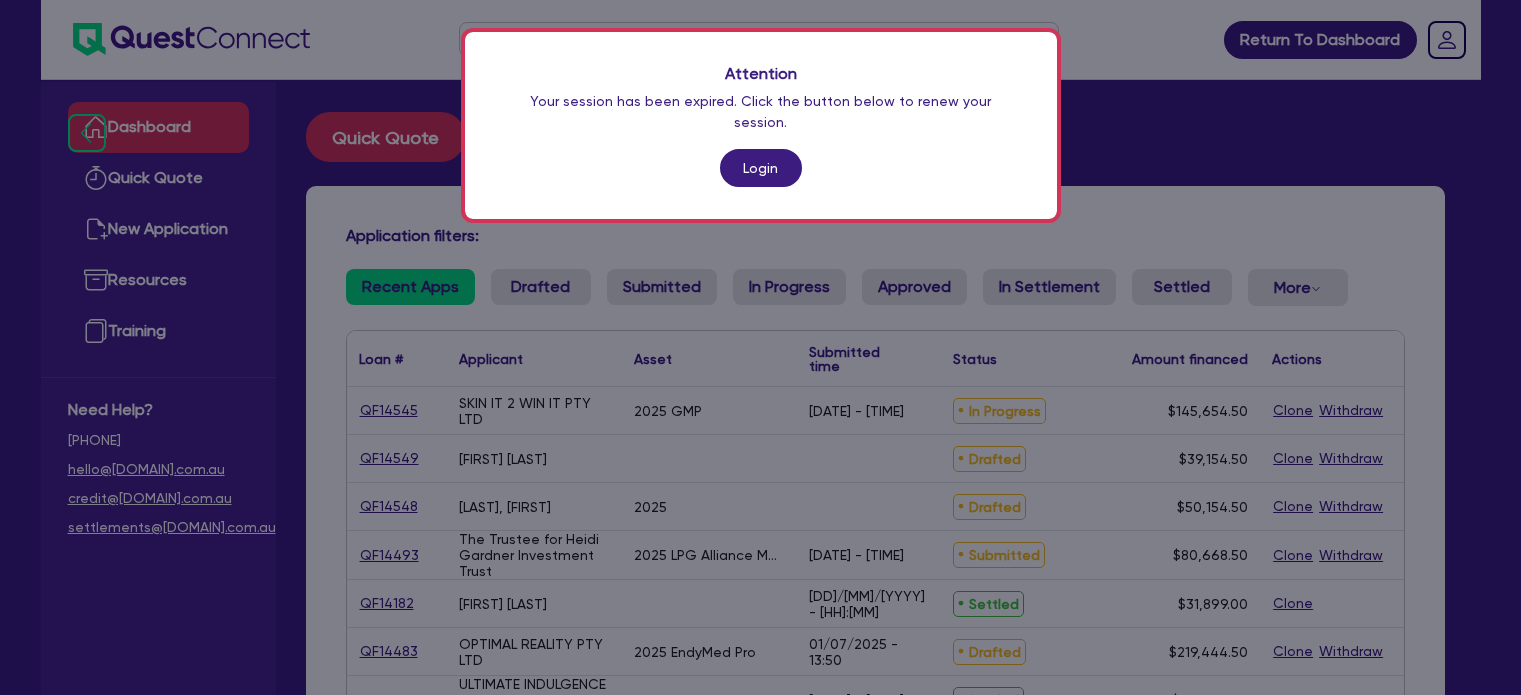 scroll, scrollTop: 0, scrollLeft: 0, axis: both 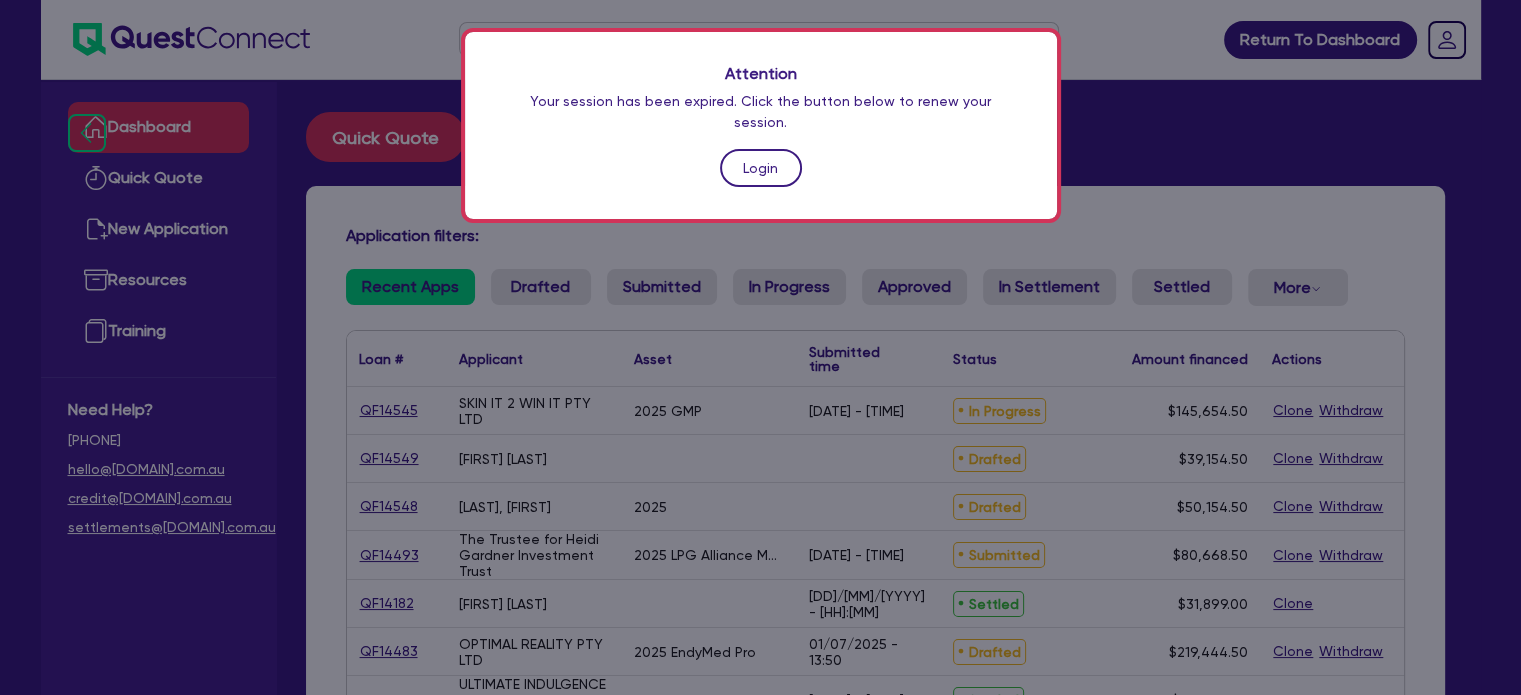 click on "Login" at bounding box center (761, 168) 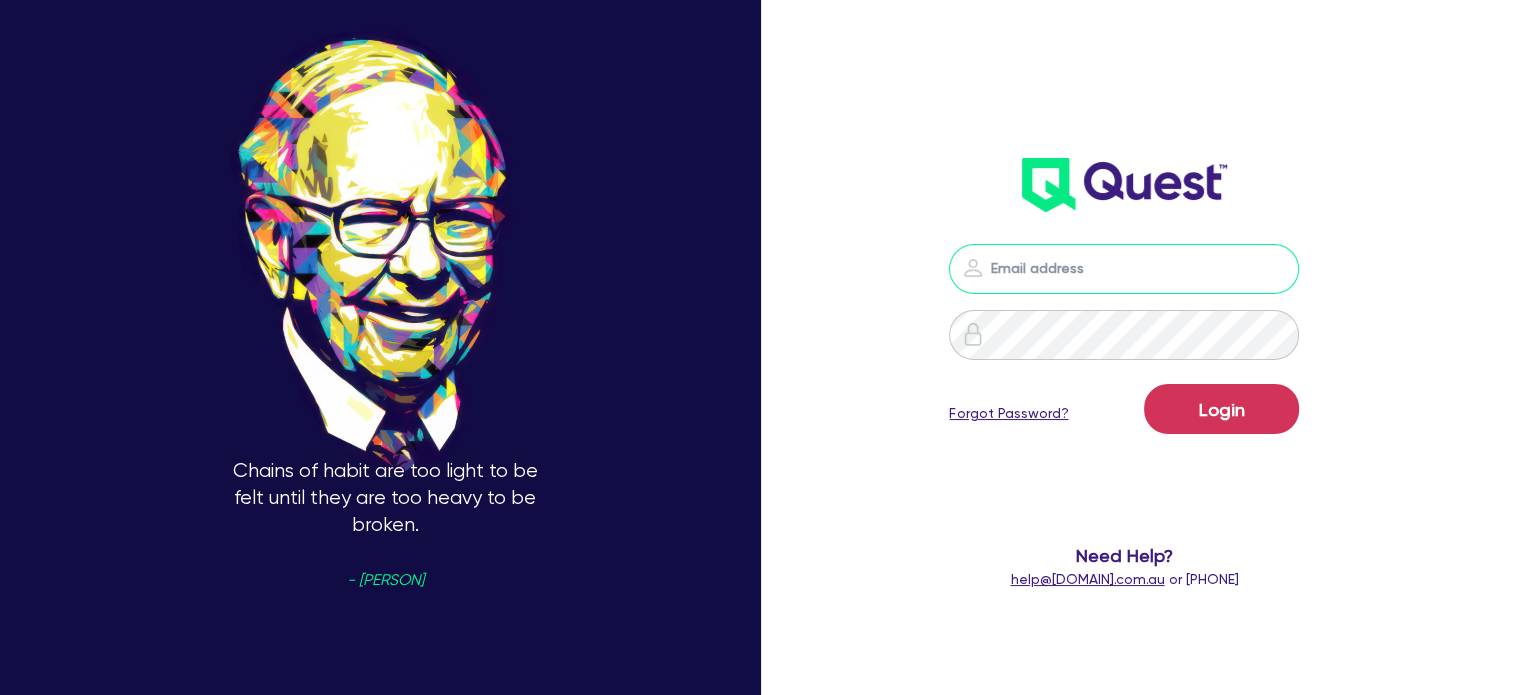 click at bounding box center [1124, 269] 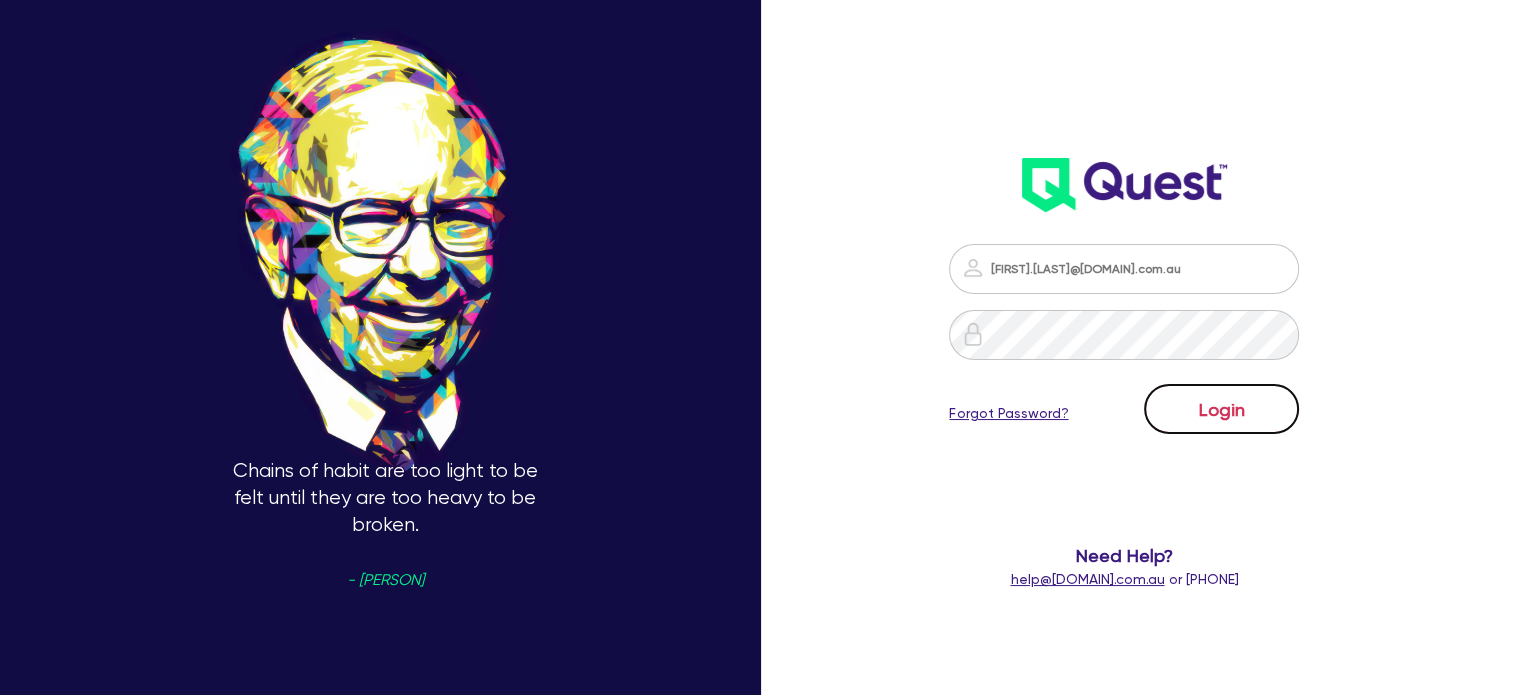 click on "Login" at bounding box center [1221, 409] 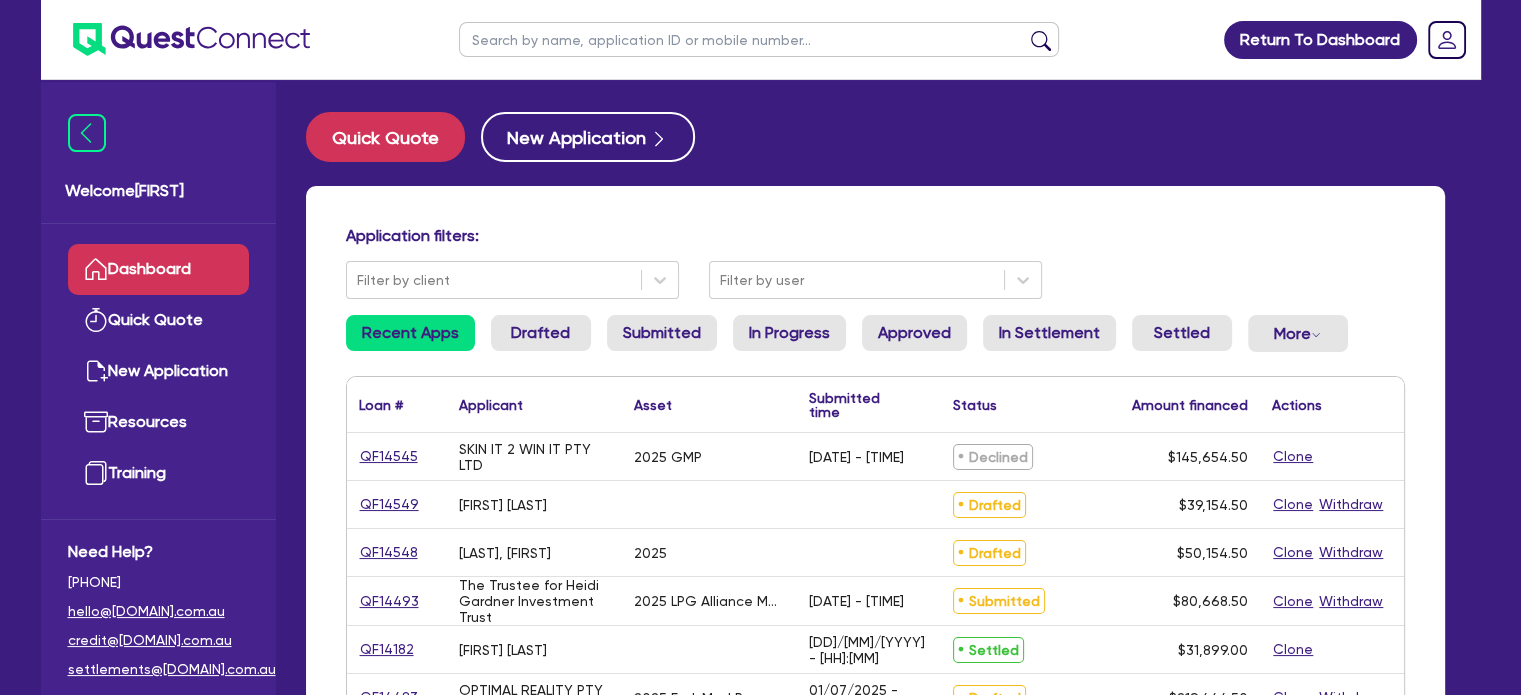click at bounding box center (759, 39) 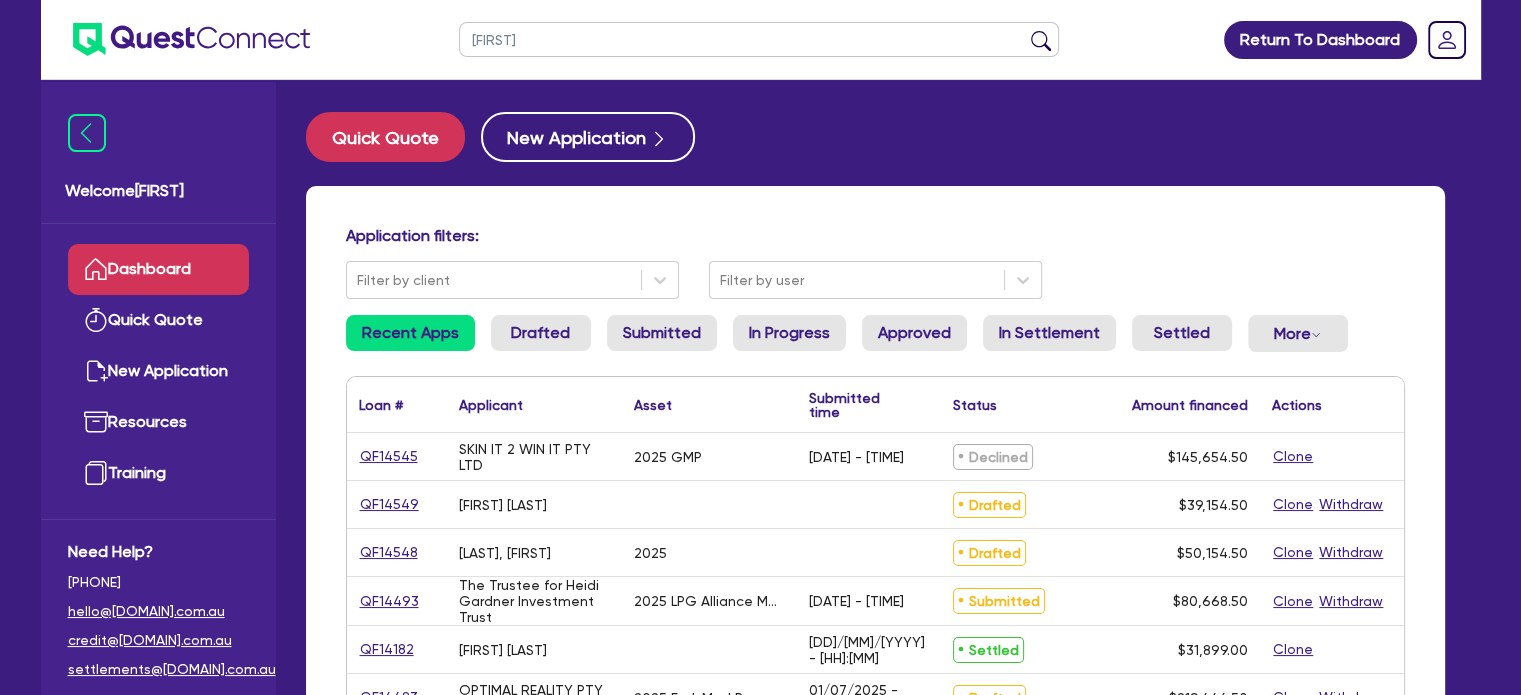 type on "[FIRST]" 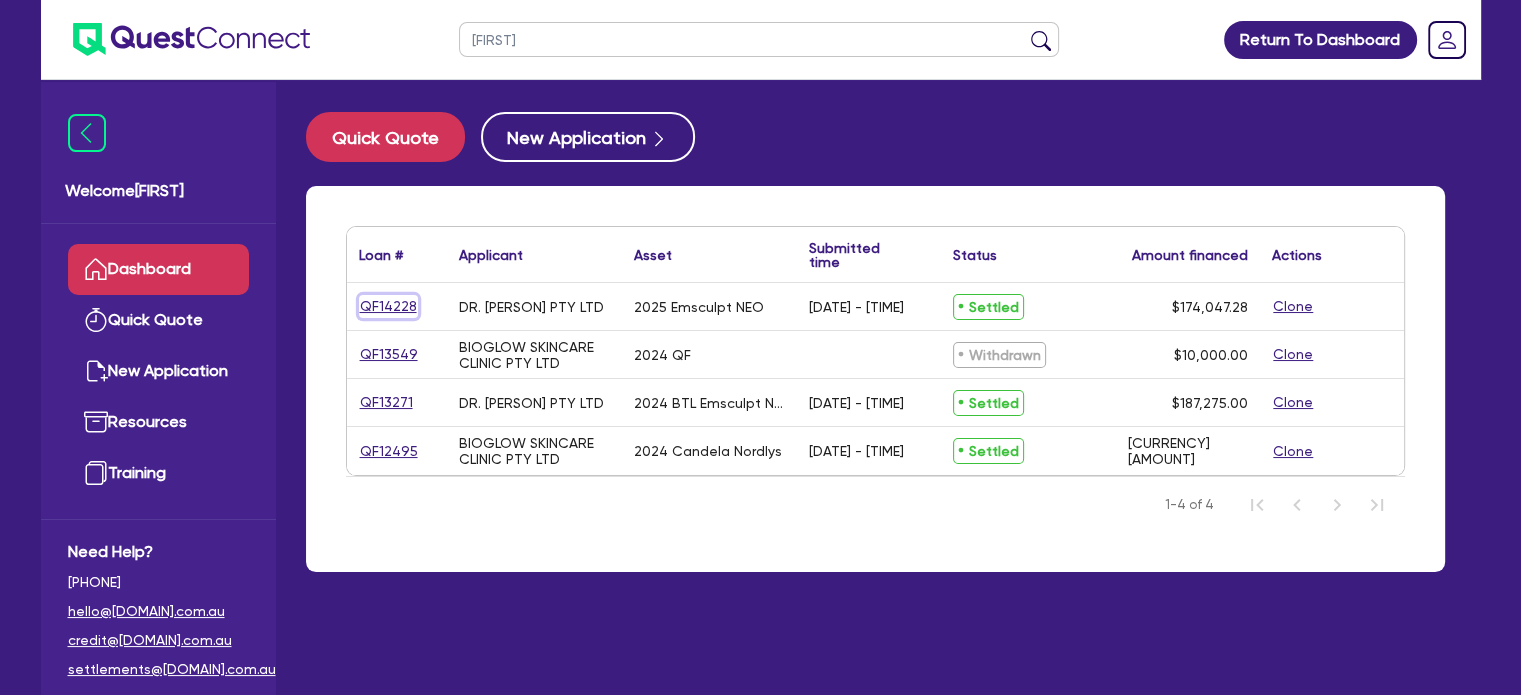 click on "QF14228" at bounding box center [388, 306] 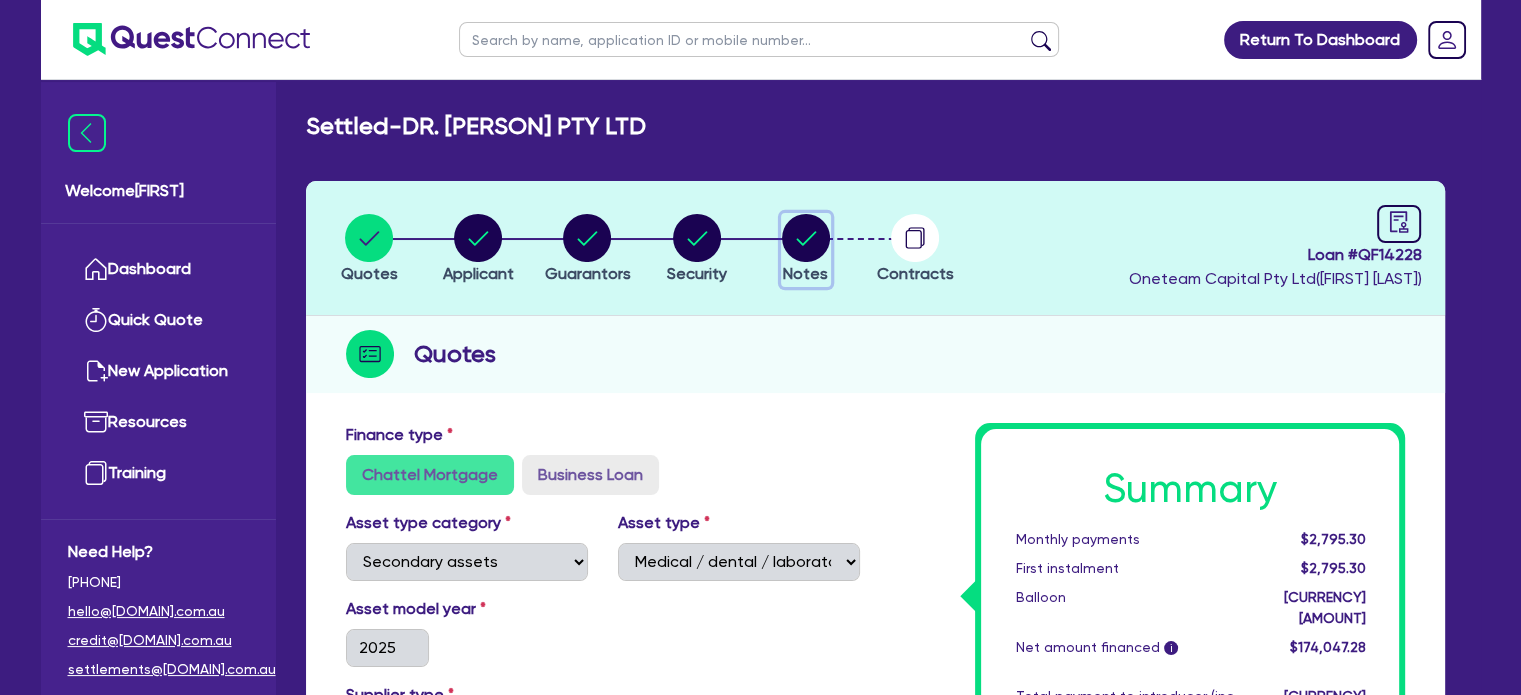 click at bounding box center [806, 238] 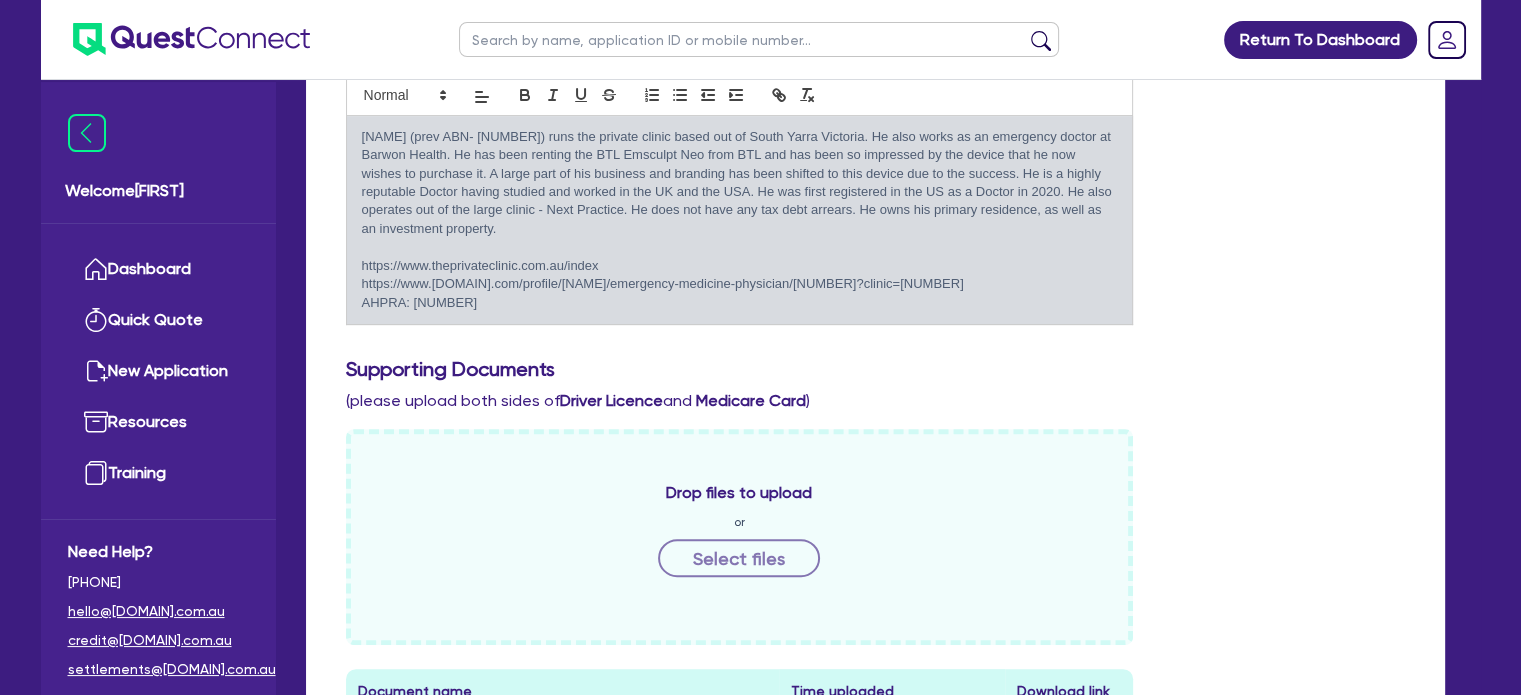 scroll, scrollTop: 0, scrollLeft: 0, axis: both 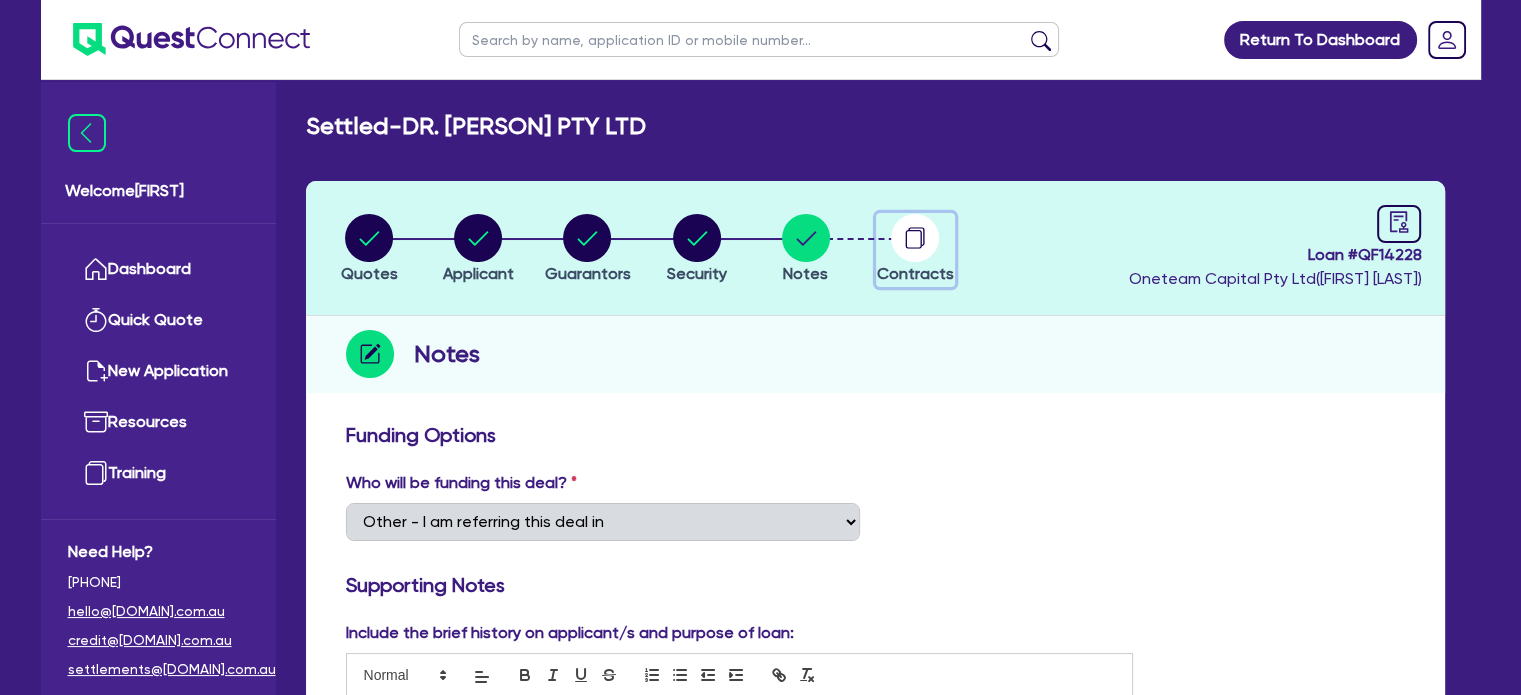 click at bounding box center (915, 238) 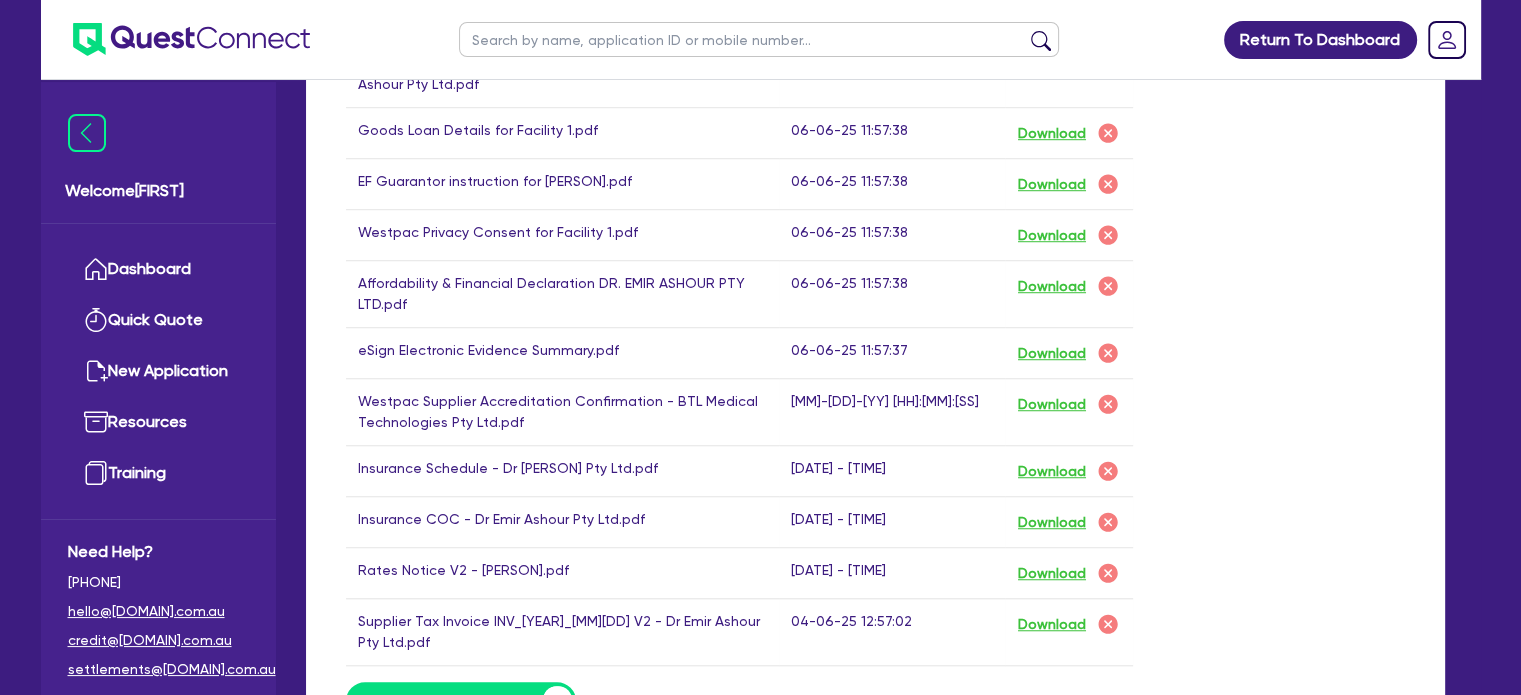 scroll, scrollTop: 1354, scrollLeft: 0, axis: vertical 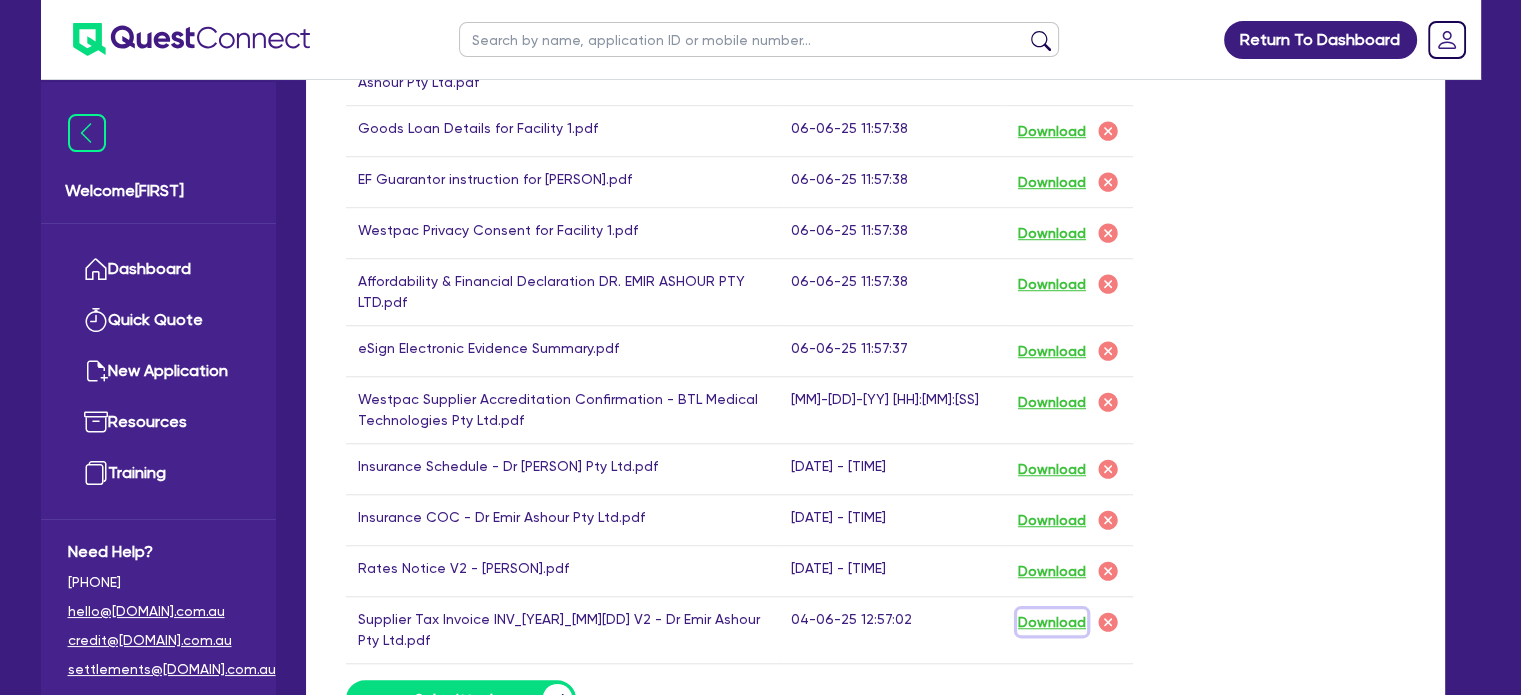 click on "Download" at bounding box center [1052, 622] 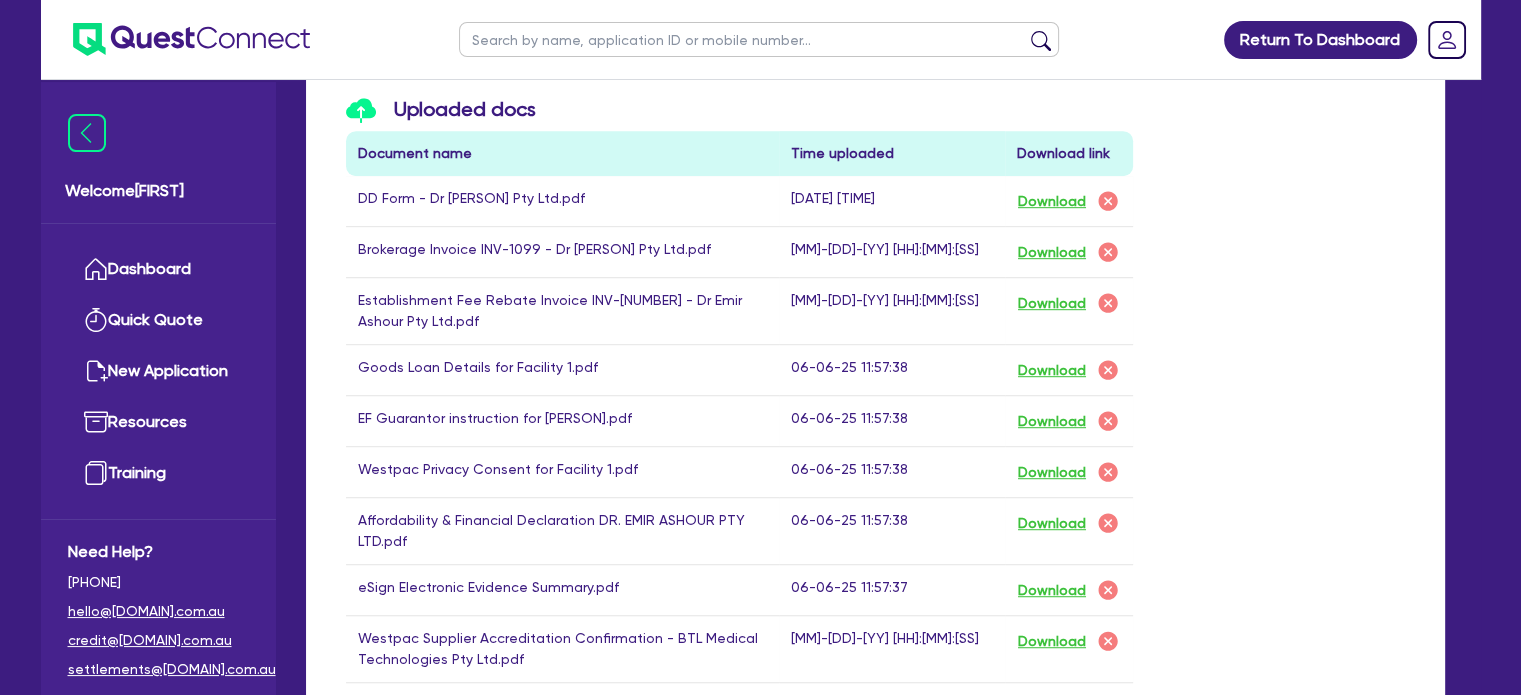 scroll, scrollTop: 1114, scrollLeft: 0, axis: vertical 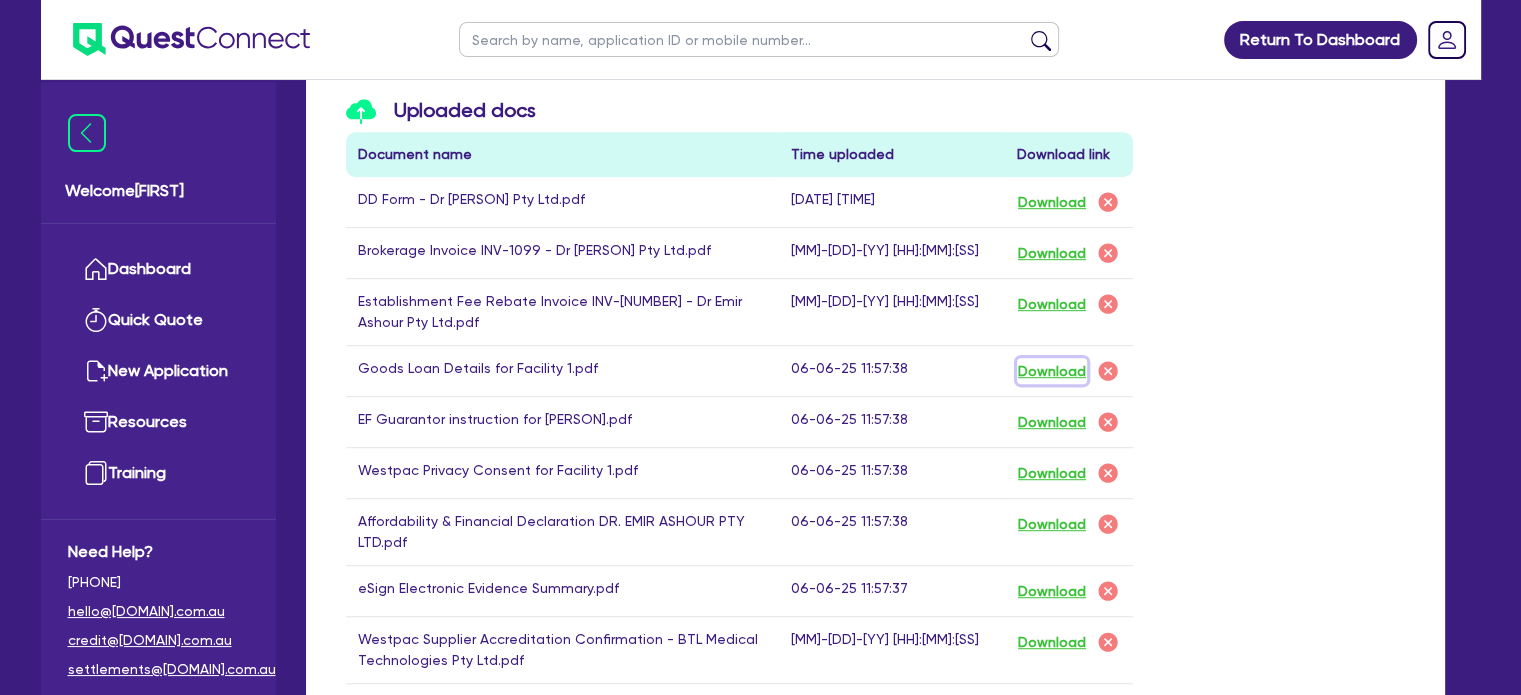 click on "Download" at bounding box center (1052, 371) 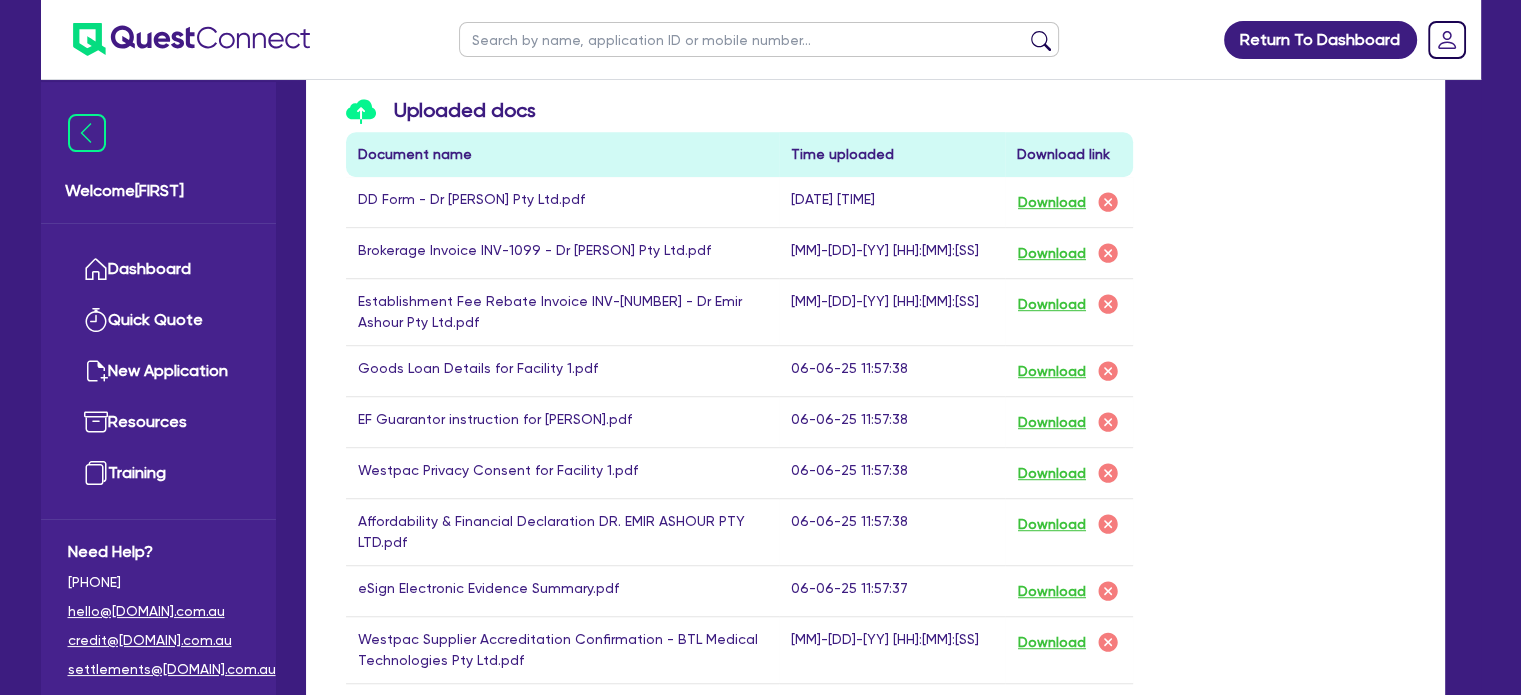 click at bounding box center [759, 39] 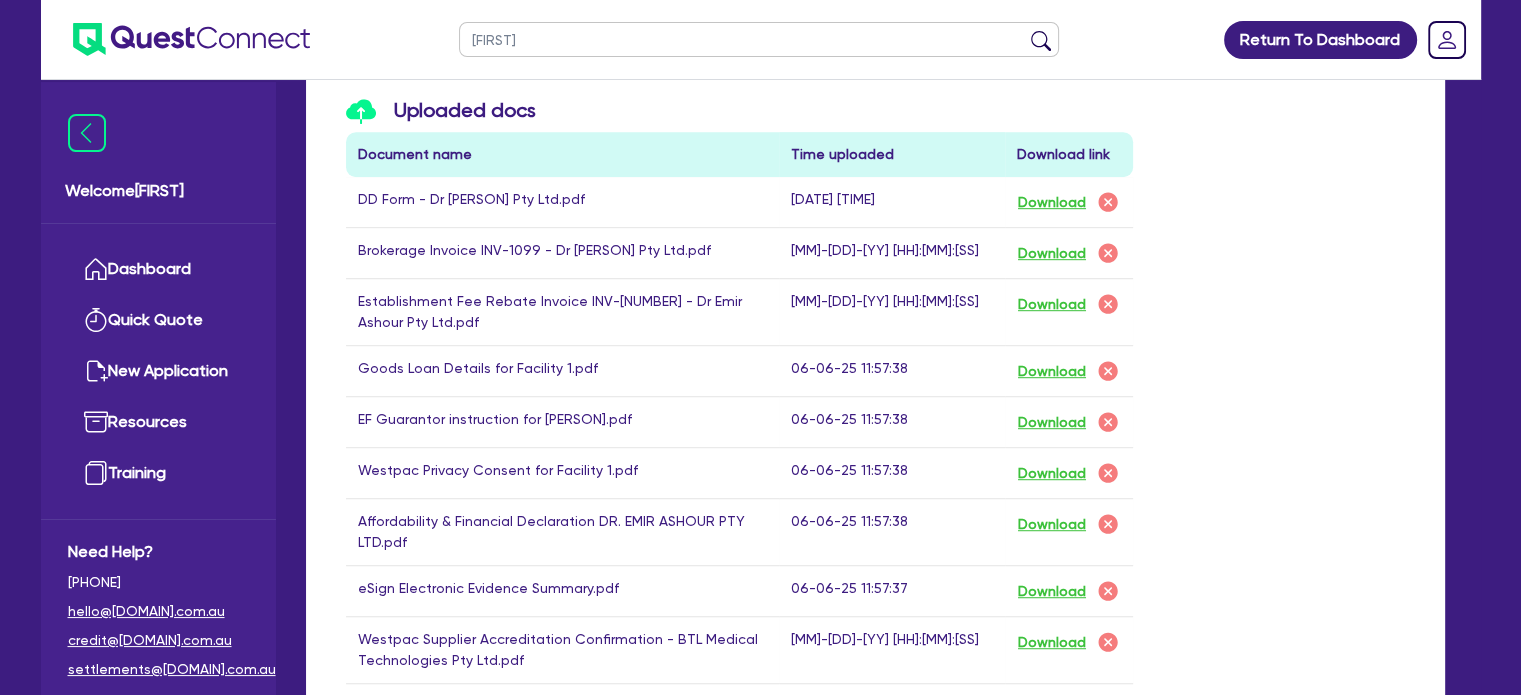 click at bounding box center [1041, 44] 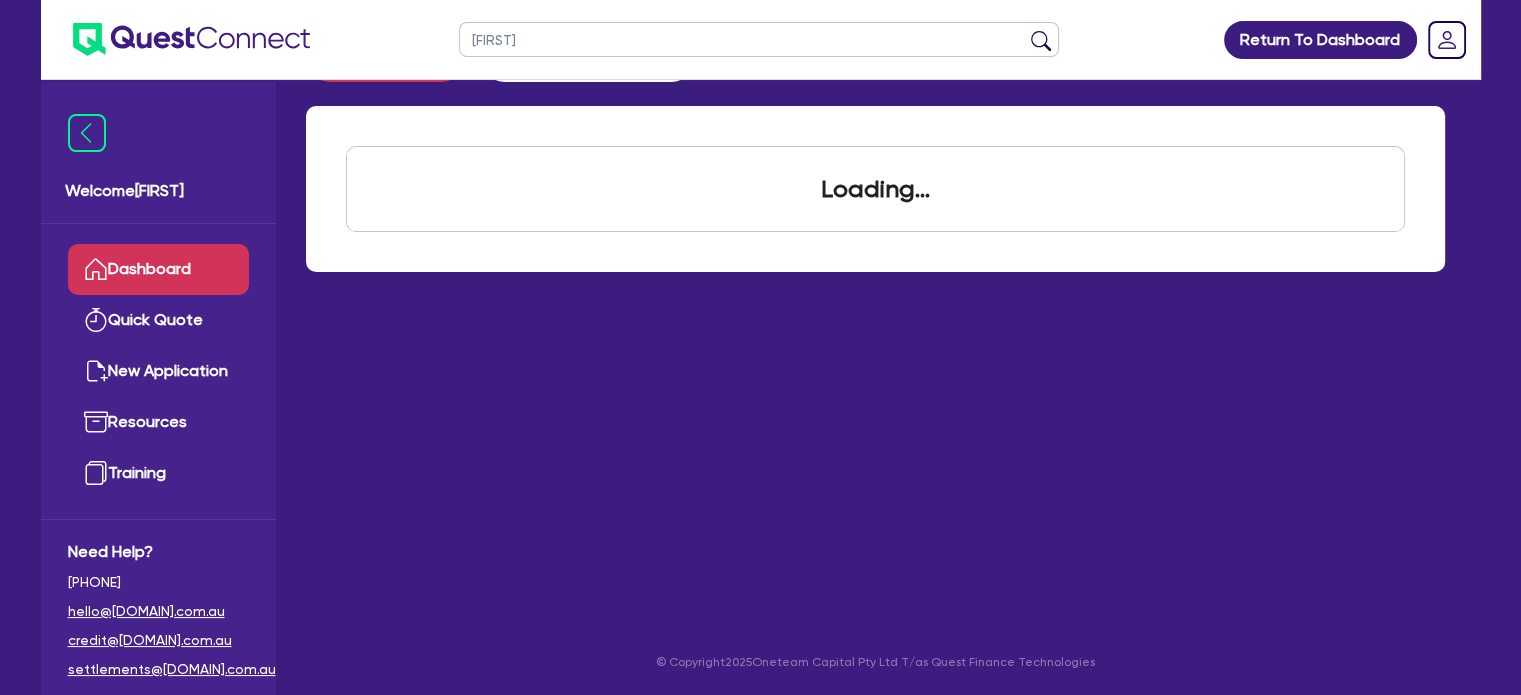 scroll, scrollTop: 0, scrollLeft: 0, axis: both 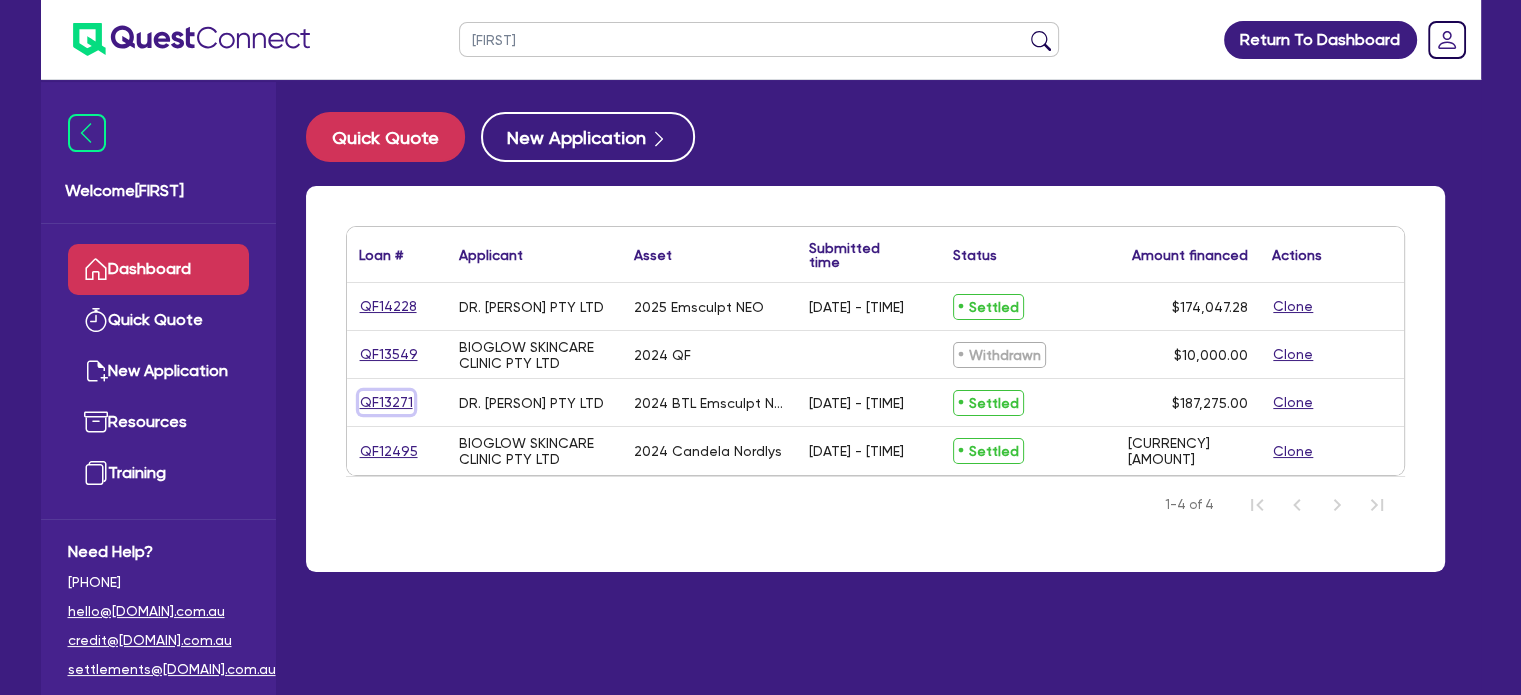 click on "QF13271" at bounding box center (386, 402) 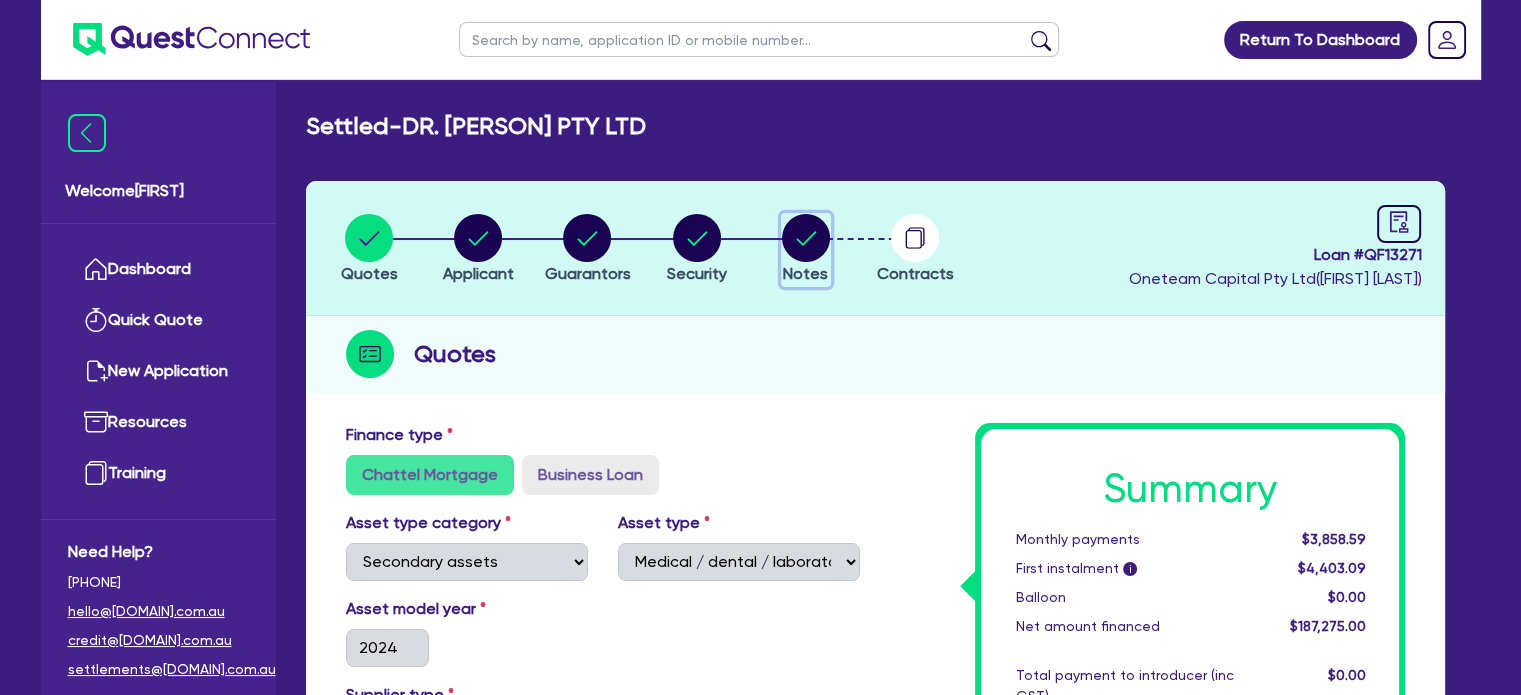 click at bounding box center (806, 238) 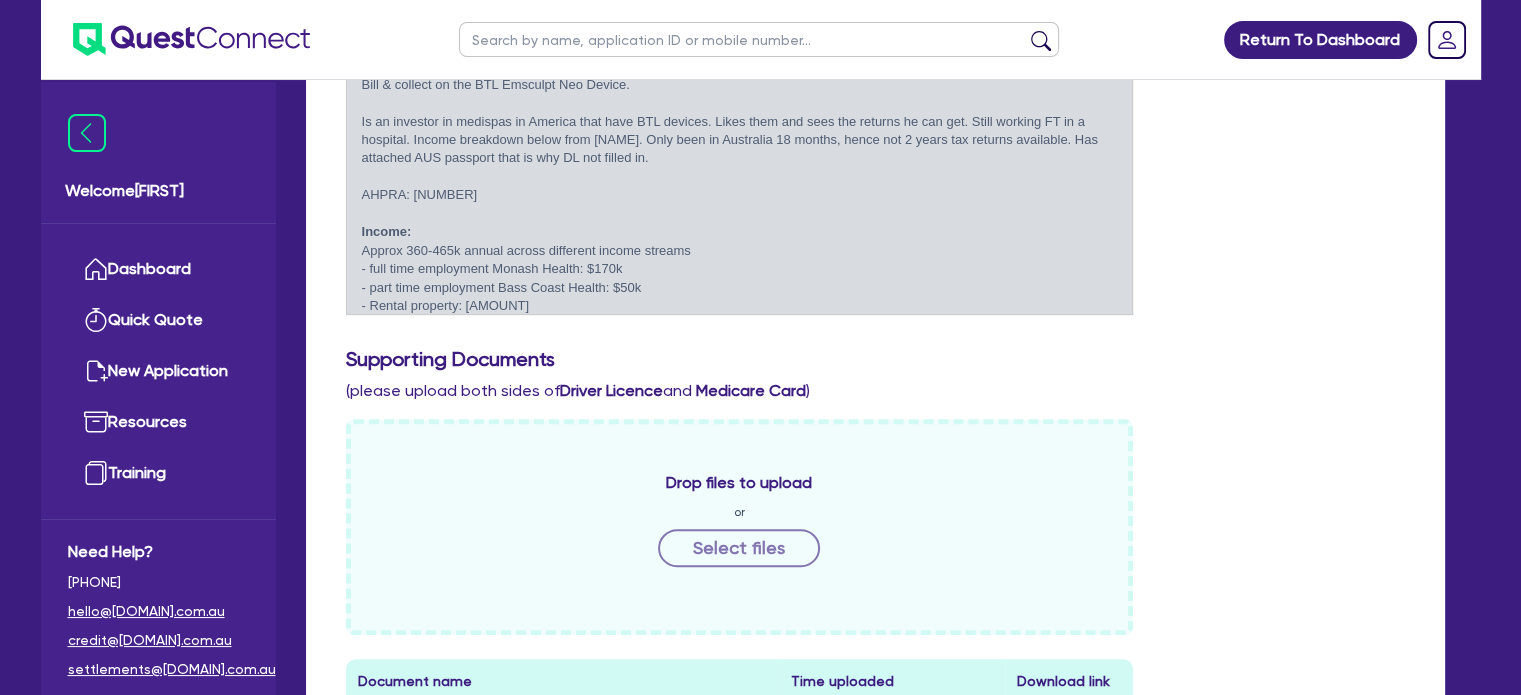 scroll, scrollTop: 632, scrollLeft: 0, axis: vertical 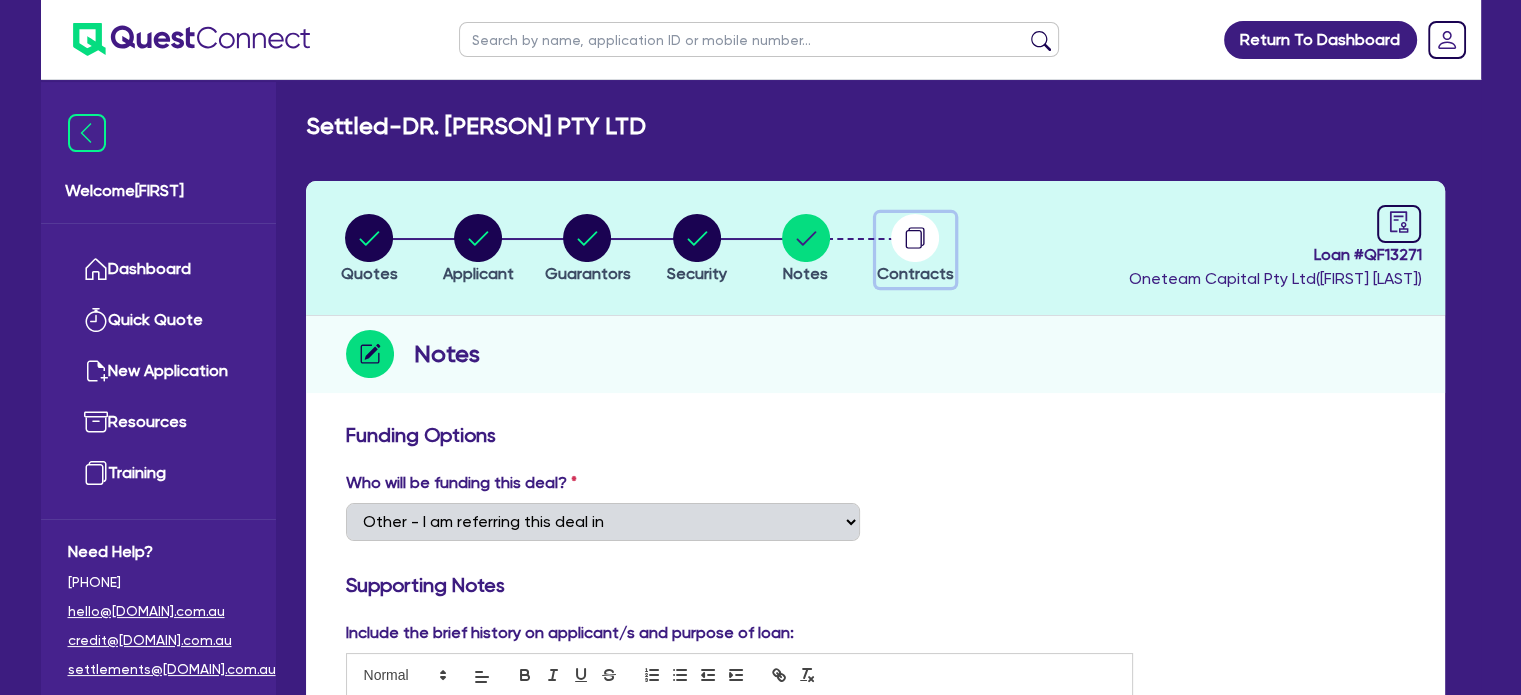 click at bounding box center [915, 238] 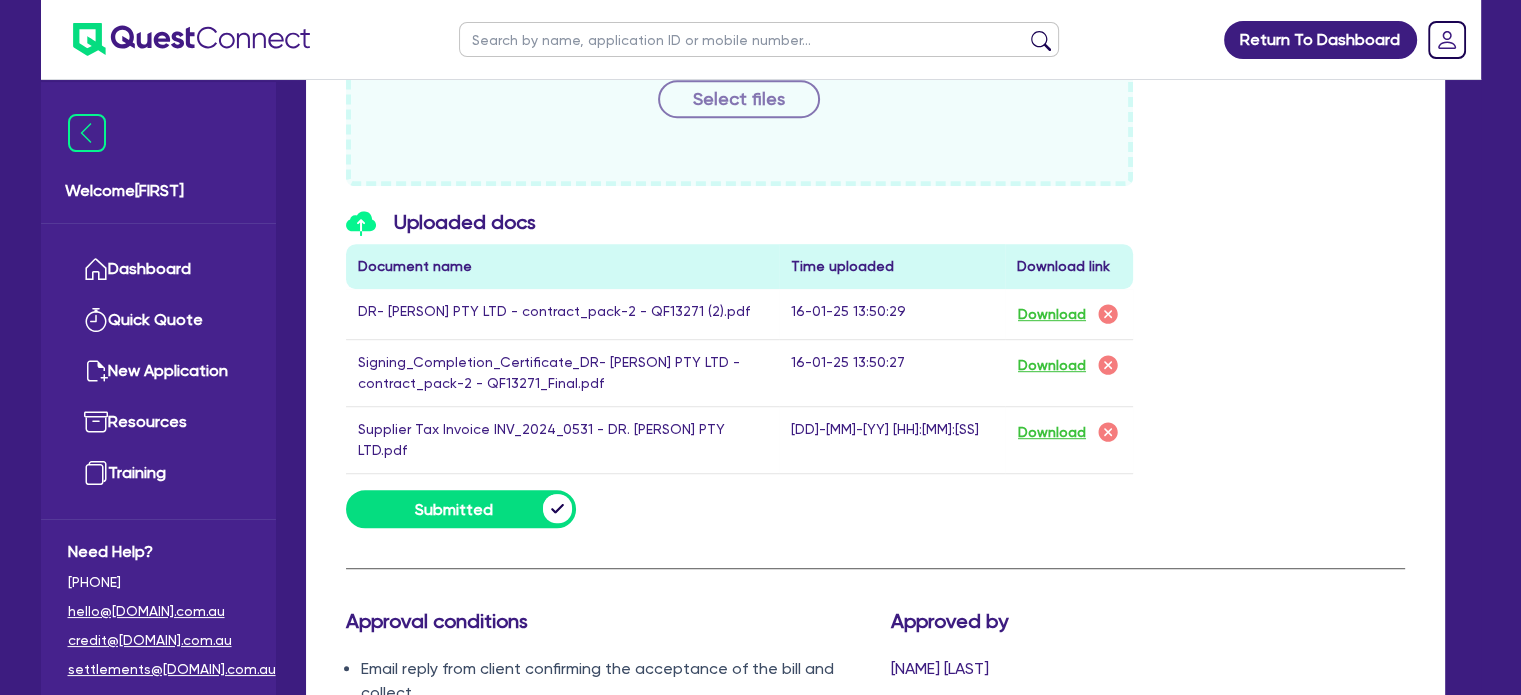scroll, scrollTop: 1052, scrollLeft: 0, axis: vertical 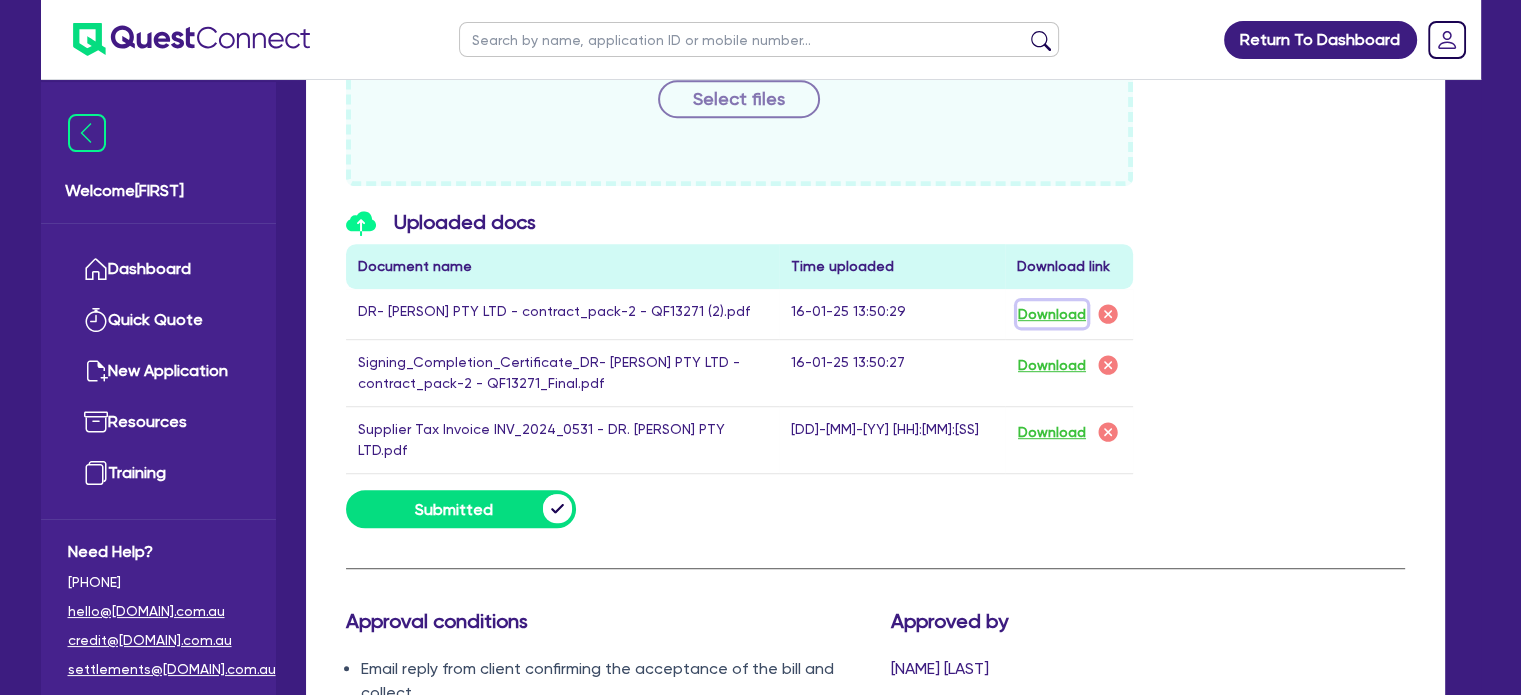 click on "Download" at bounding box center (1052, 314) 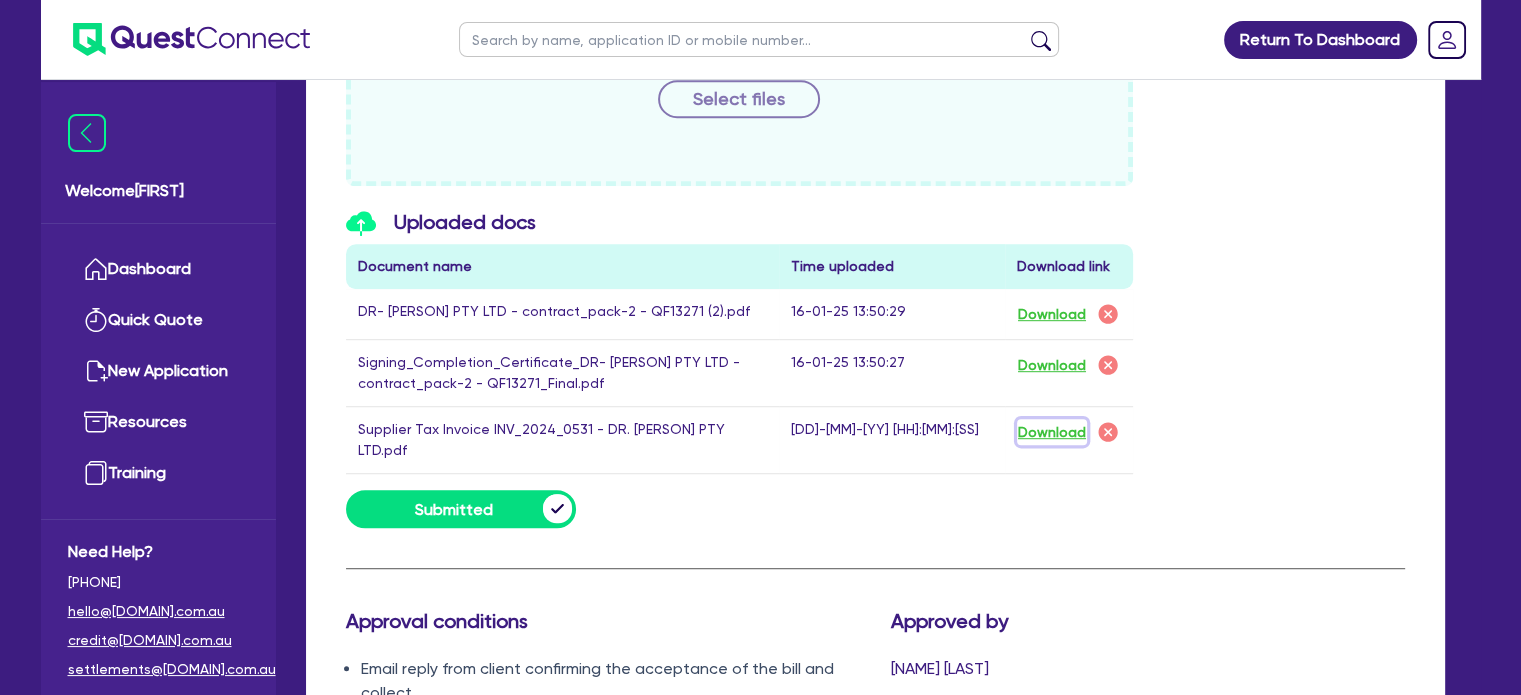 click on "Download" at bounding box center [1052, 432] 